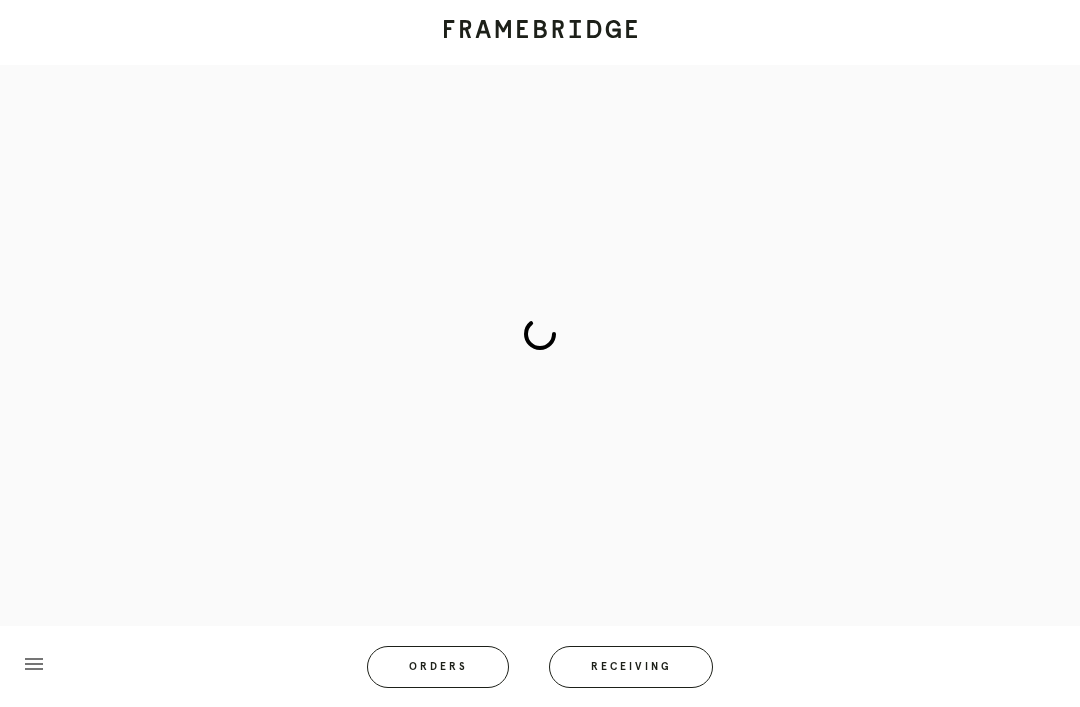 scroll, scrollTop: 83, scrollLeft: 0, axis: vertical 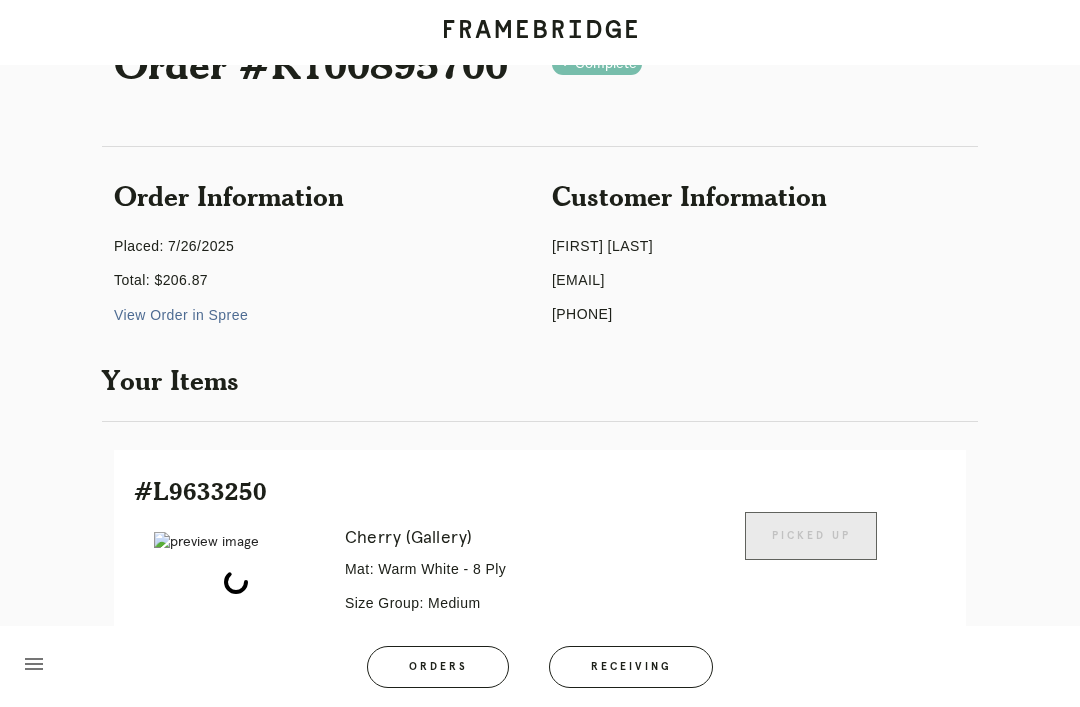 click on "Receiving" at bounding box center [631, 667] 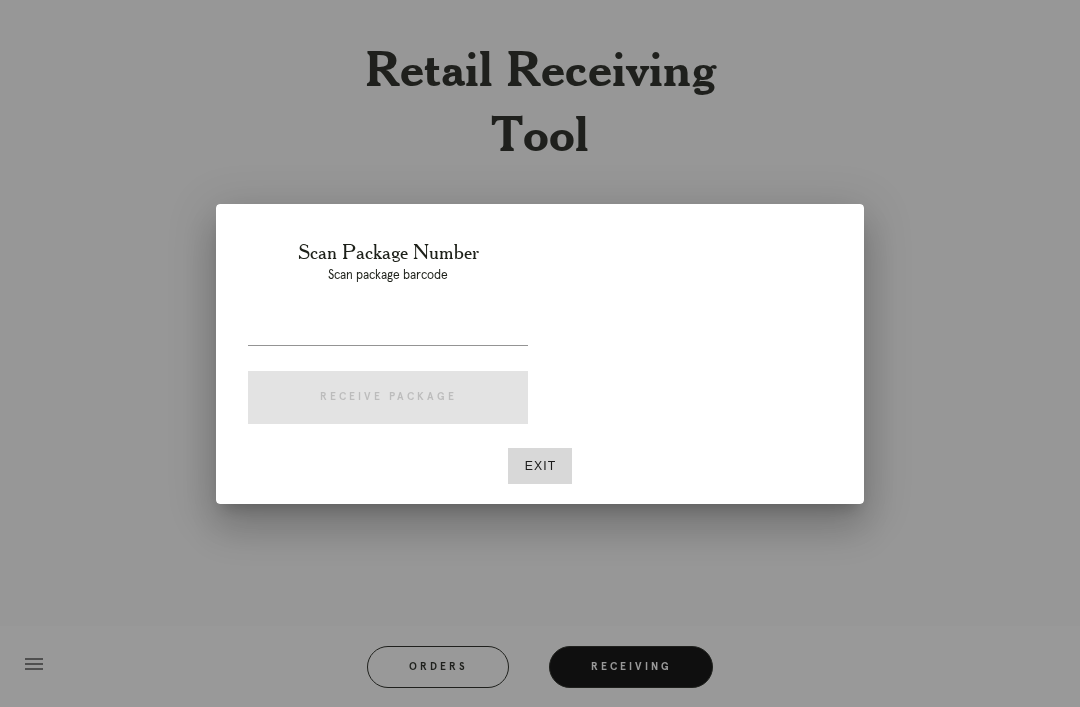 scroll, scrollTop: 64, scrollLeft: 0, axis: vertical 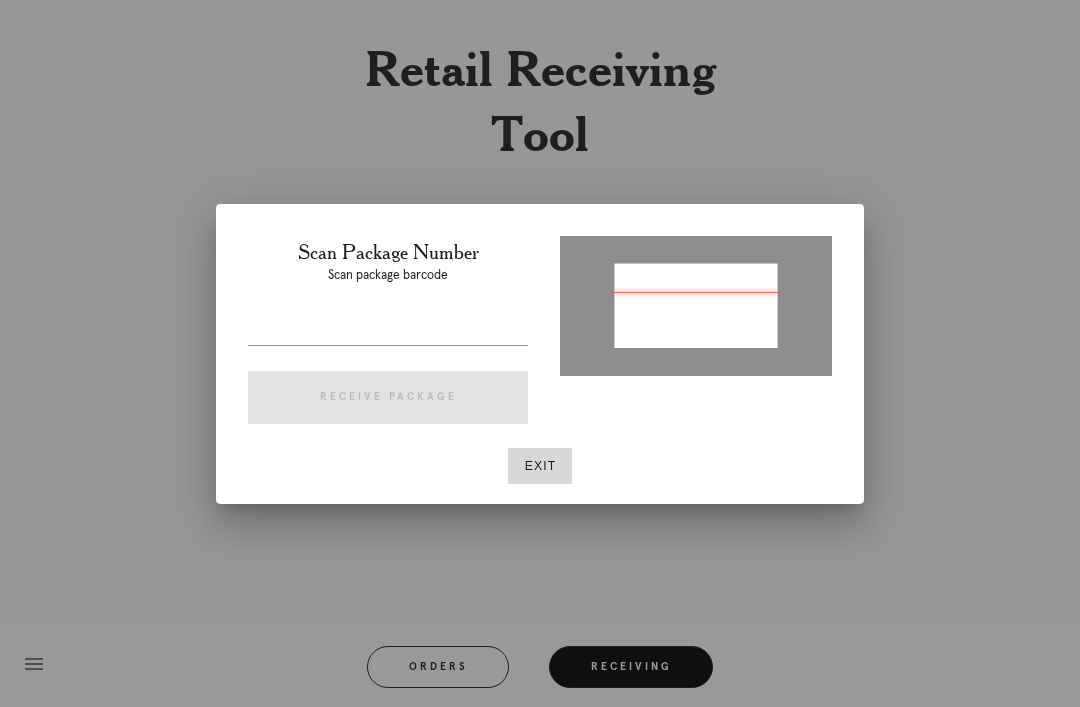type on "P476153582396325" 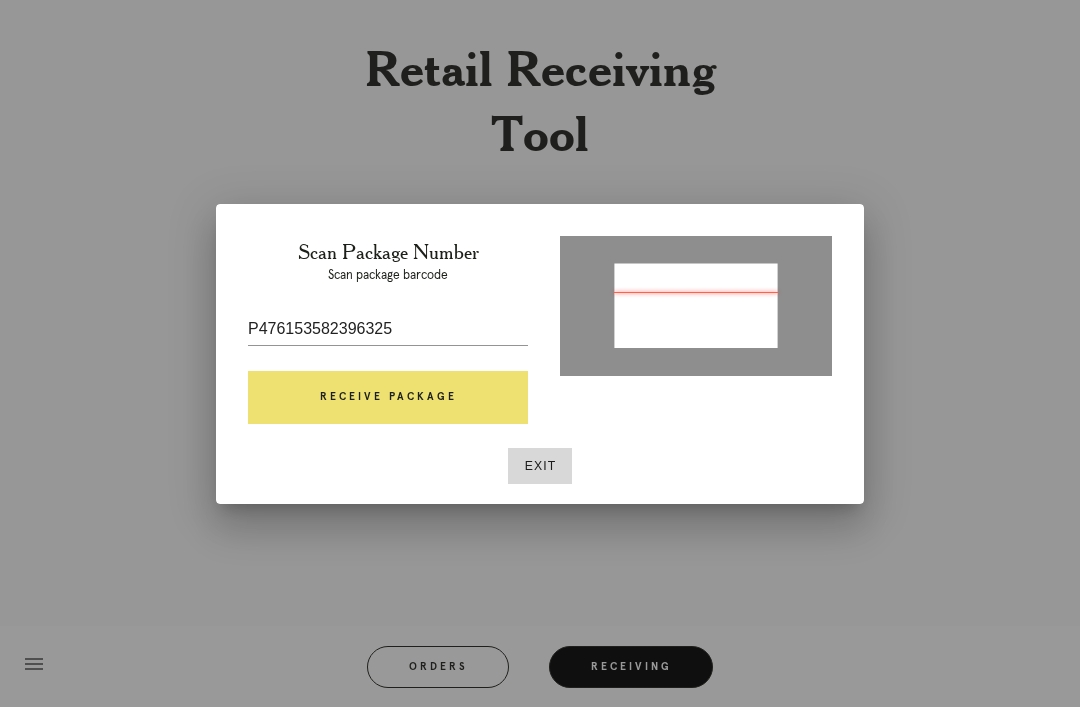 click on "Receive Package" at bounding box center [388, 398] 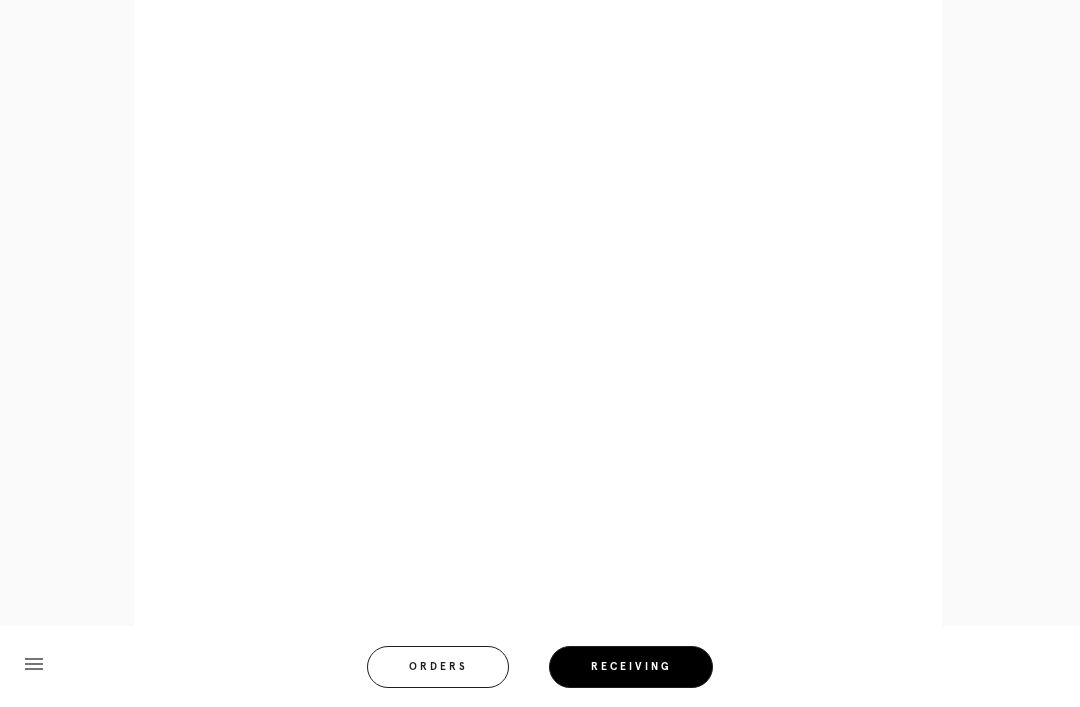 scroll, scrollTop: 858, scrollLeft: 0, axis: vertical 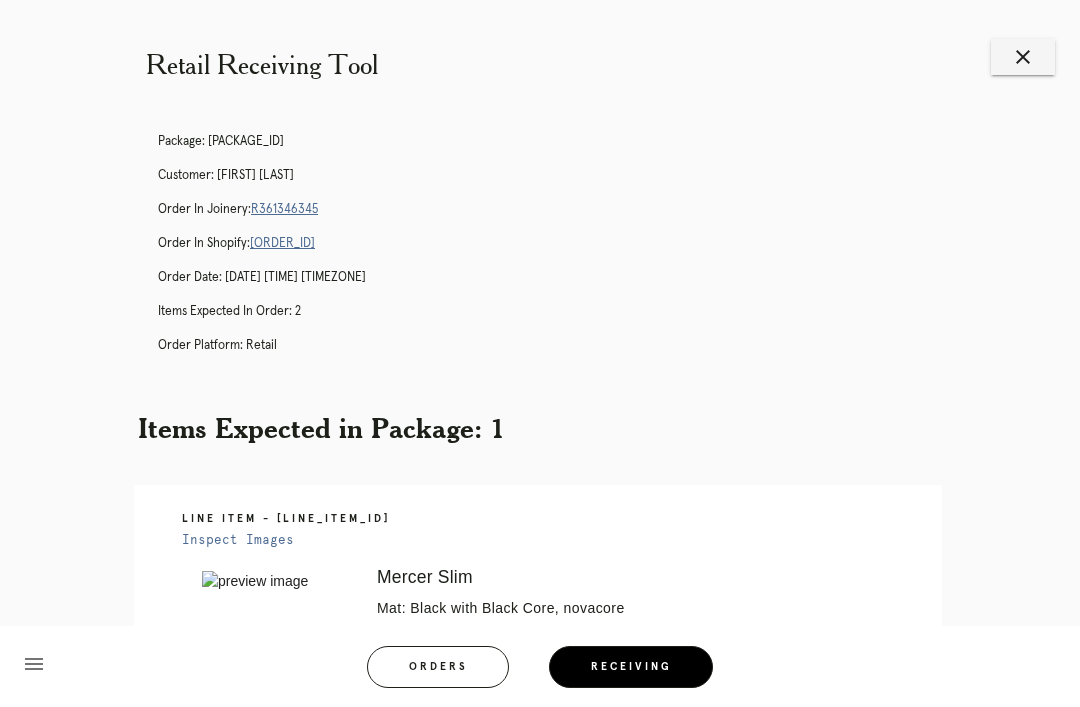 click on "close" at bounding box center (1023, 57) 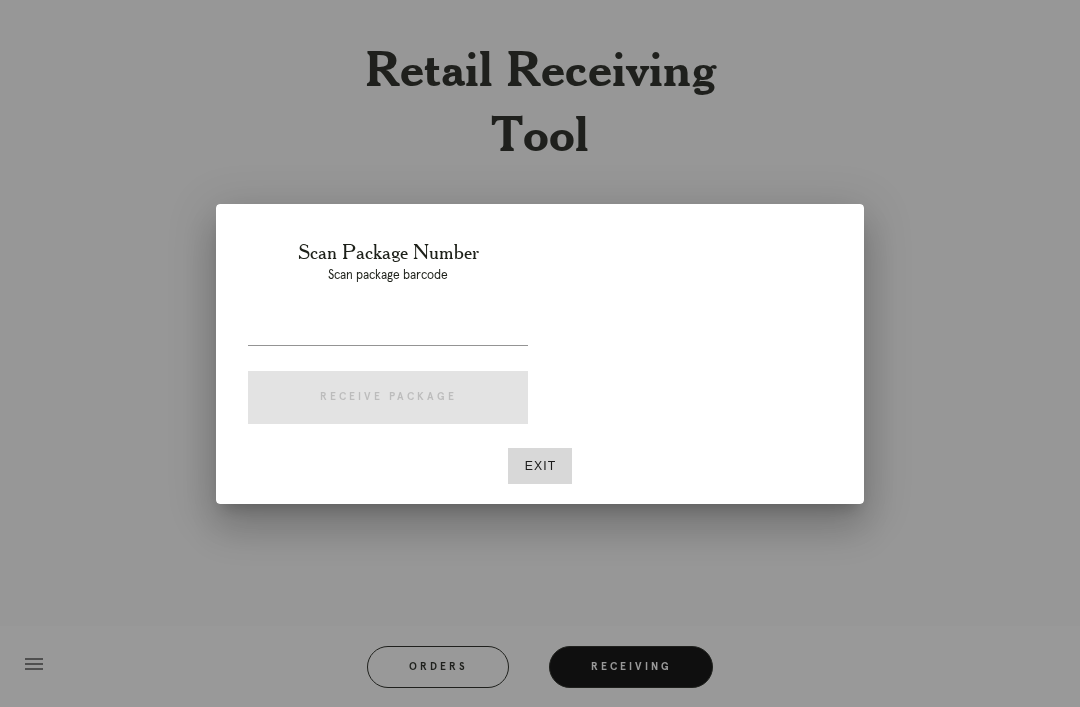 scroll, scrollTop: 0, scrollLeft: 0, axis: both 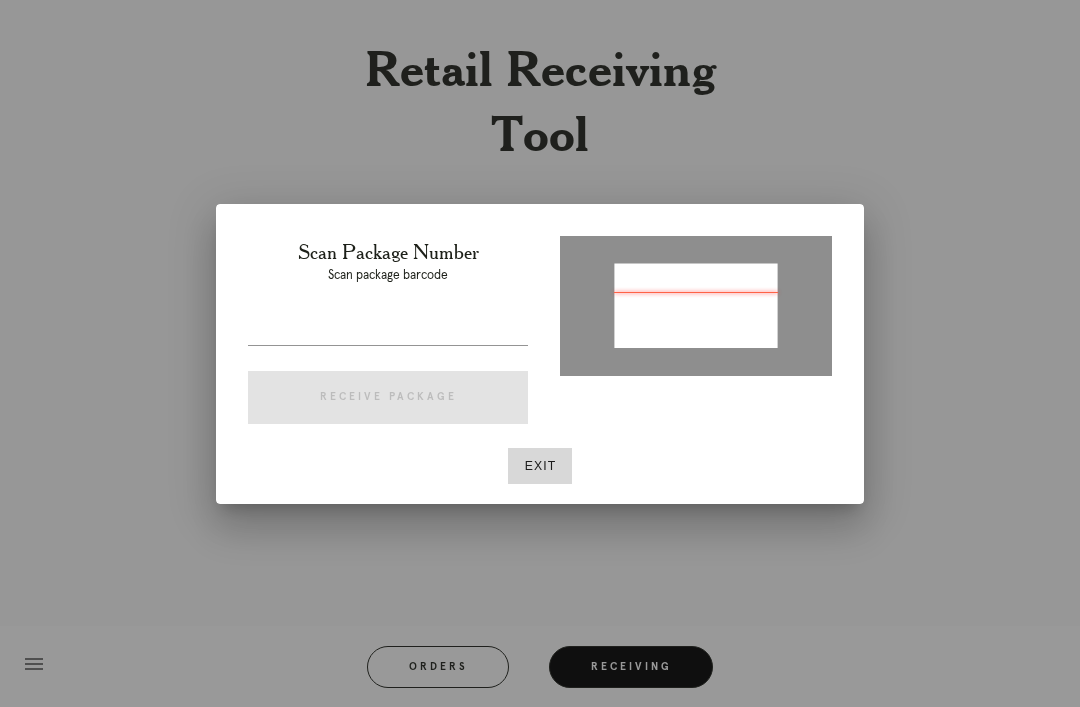 type on "P800671222840023" 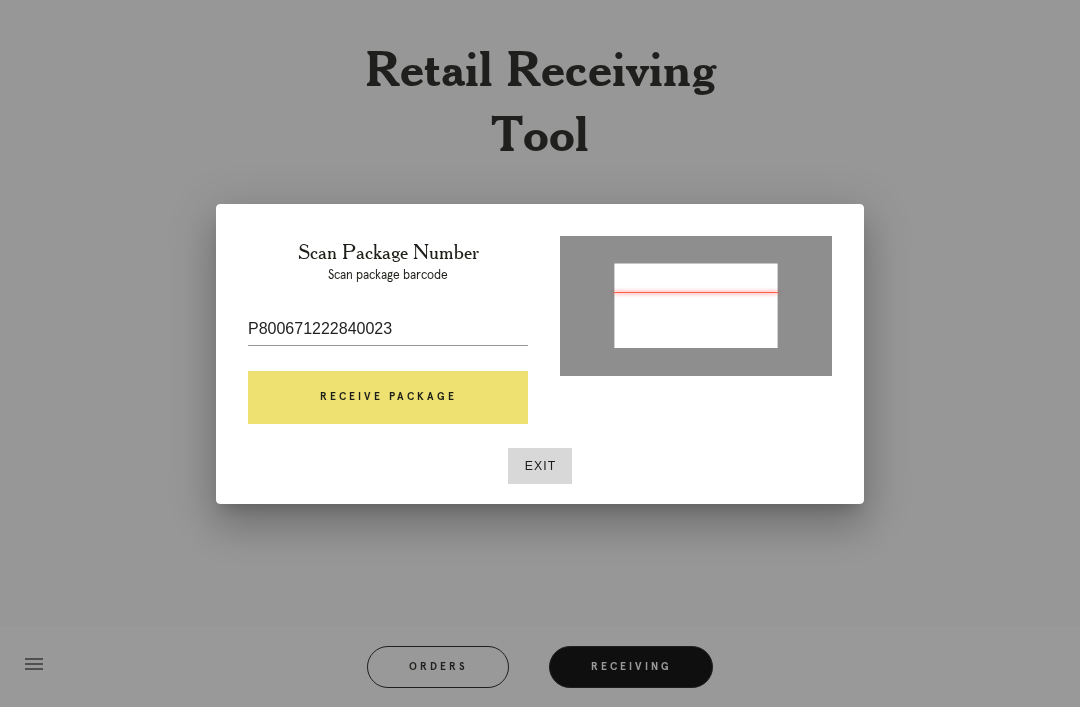click on "Receive Package" at bounding box center [388, 398] 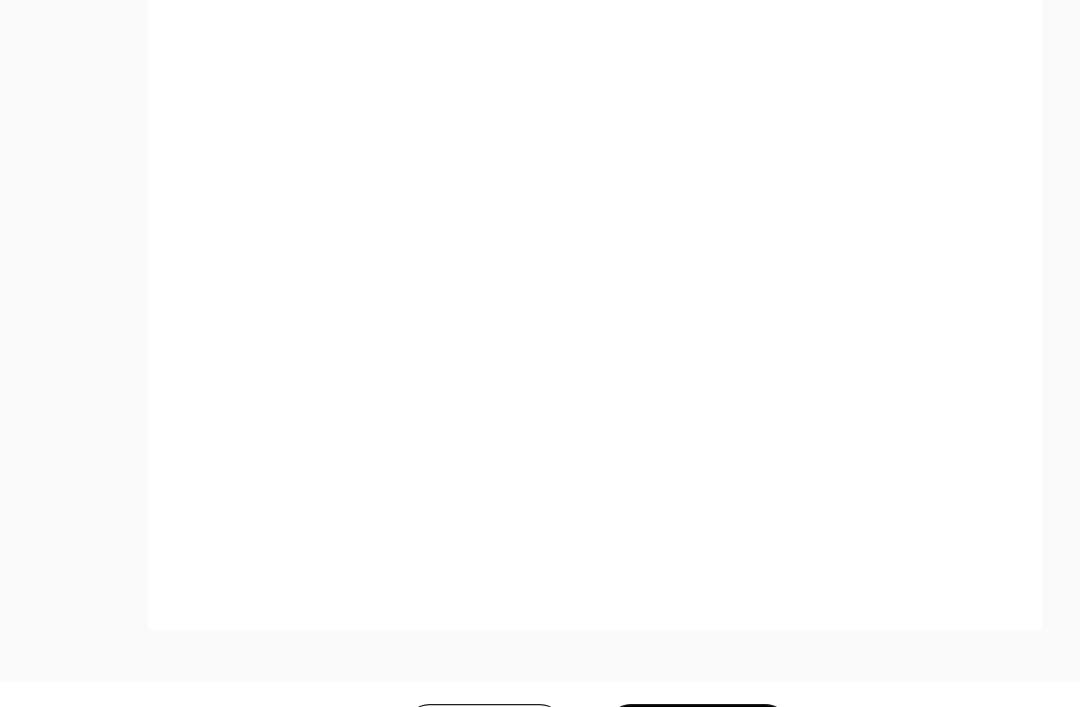 scroll, scrollTop: 922, scrollLeft: 0, axis: vertical 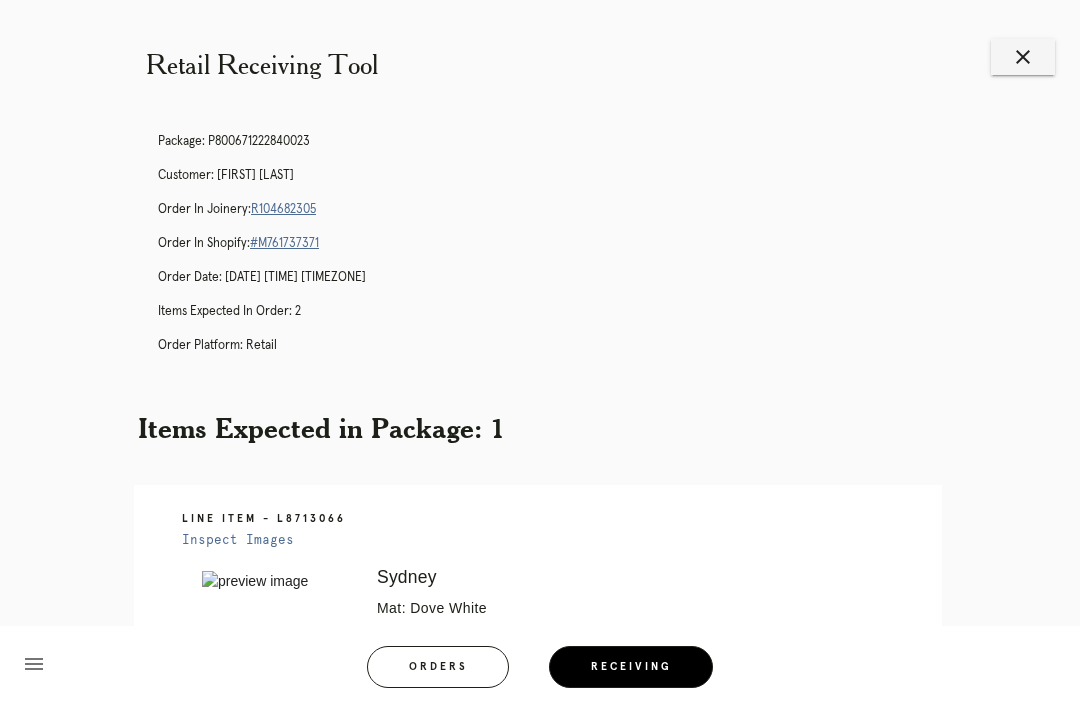 click on "close" at bounding box center (1023, 57) 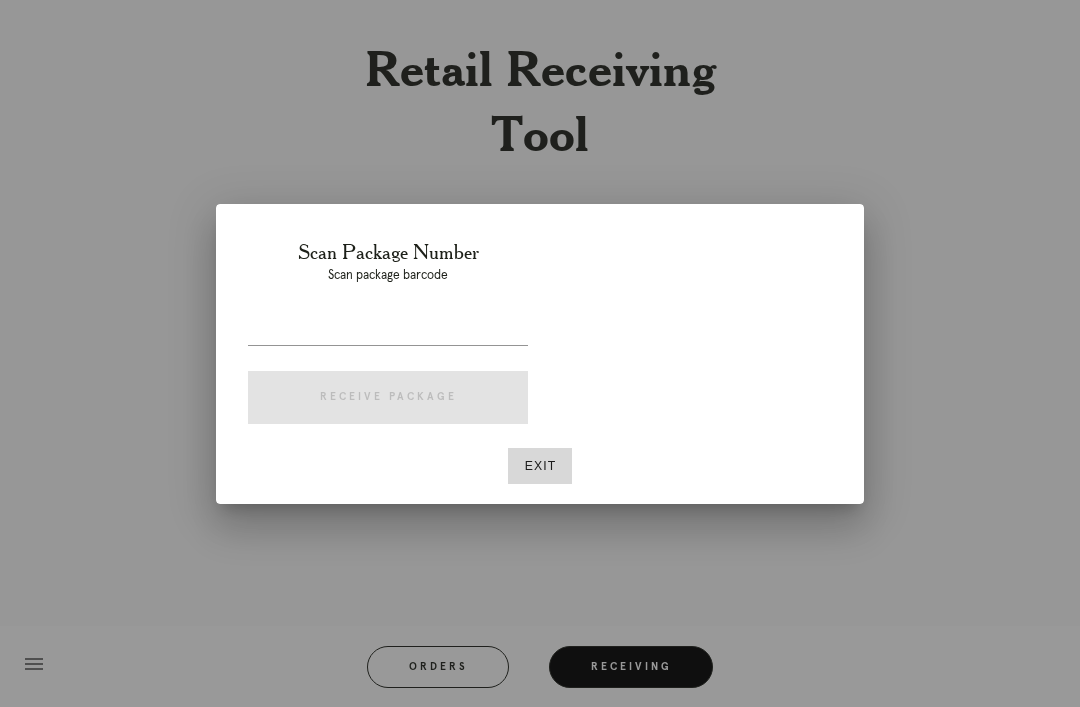 scroll, scrollTop: 0, scrollLeft: 0, axis: both 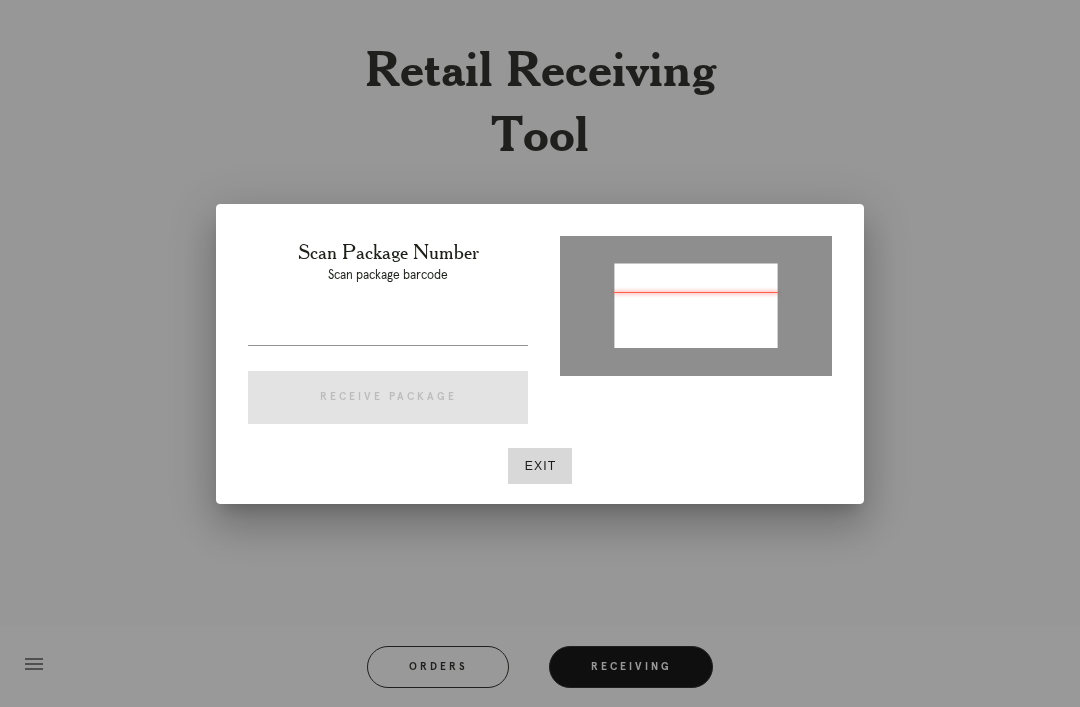 type on "P506672369871209" 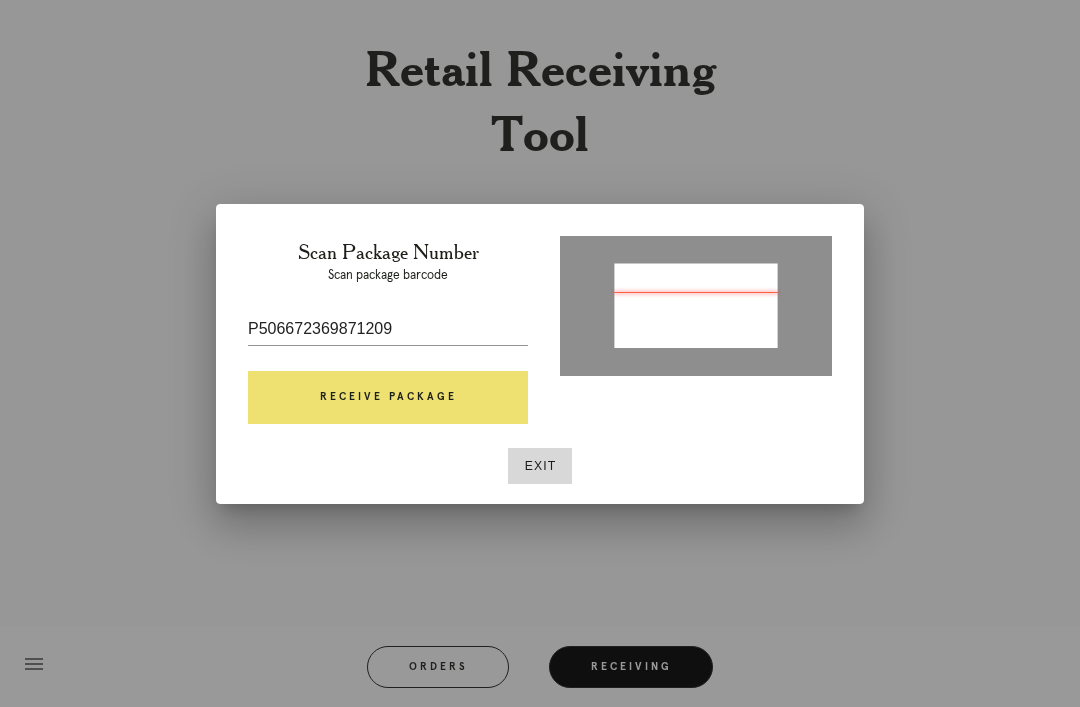 click on "Receive Package" at bounding box center [388, 398] 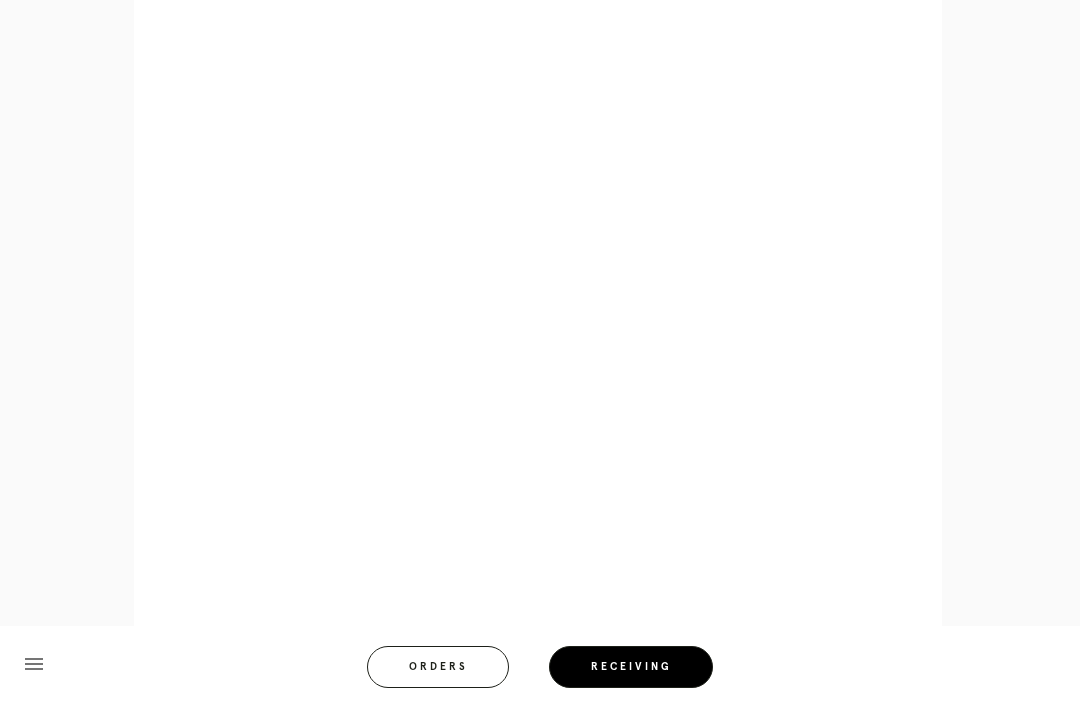 scroll, scrollTop: 1233, scrollLeft: 0, axis: vertical 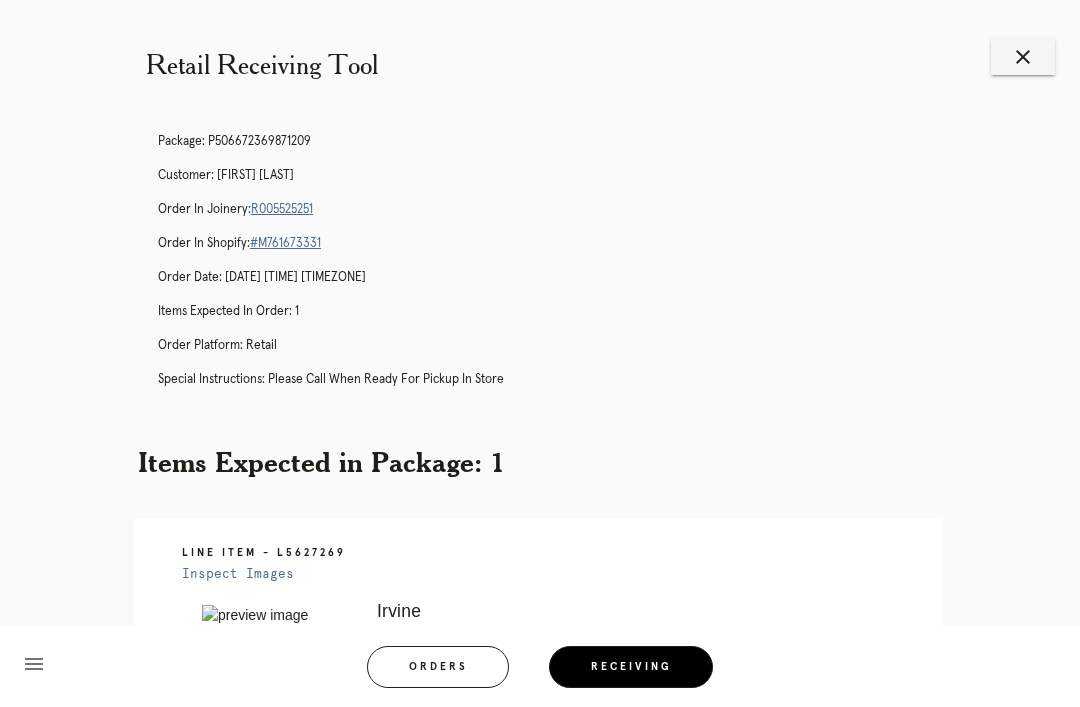 click on "Package: P506672369871209   Customer: [FIRST] [LAST]
Order in Joinery:
R005525251
Order in Shopify:
#M761673331
Order Date:
[DATE]  [TIME] [TIMEZONE]
Items Expected in Order: 1   Order Platform: retail
Special Instructions: please call when ready for pickup in store" at bounding box center [560, 269] 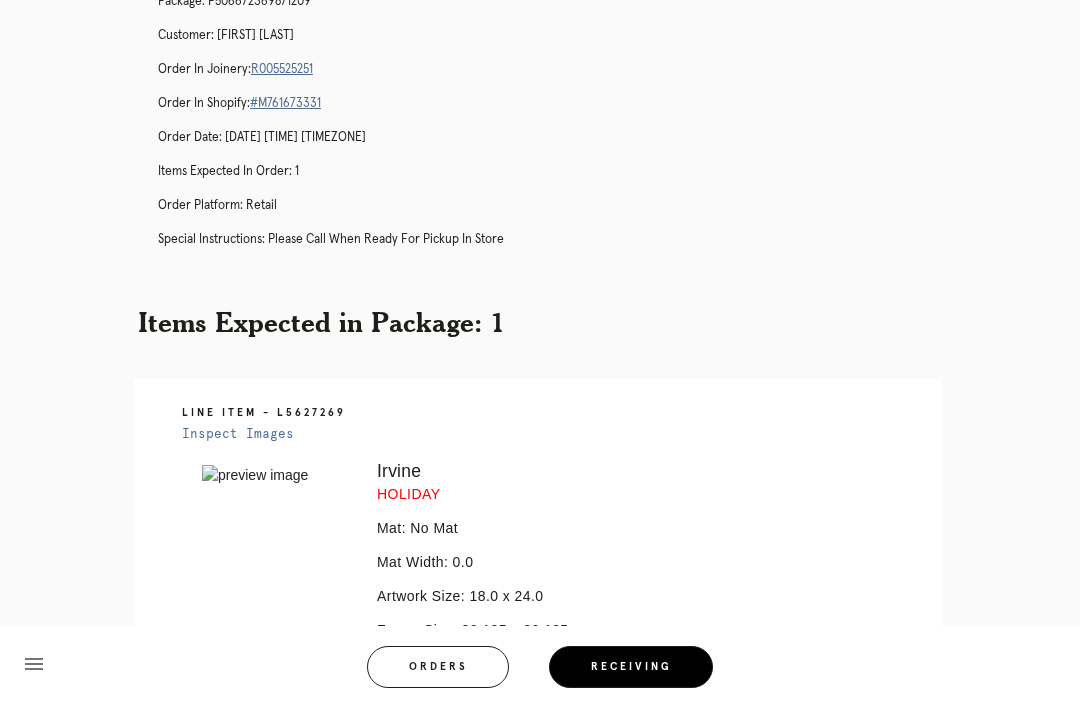 scroll, scrollTop: 0, scrollLeft: 0, axis: both 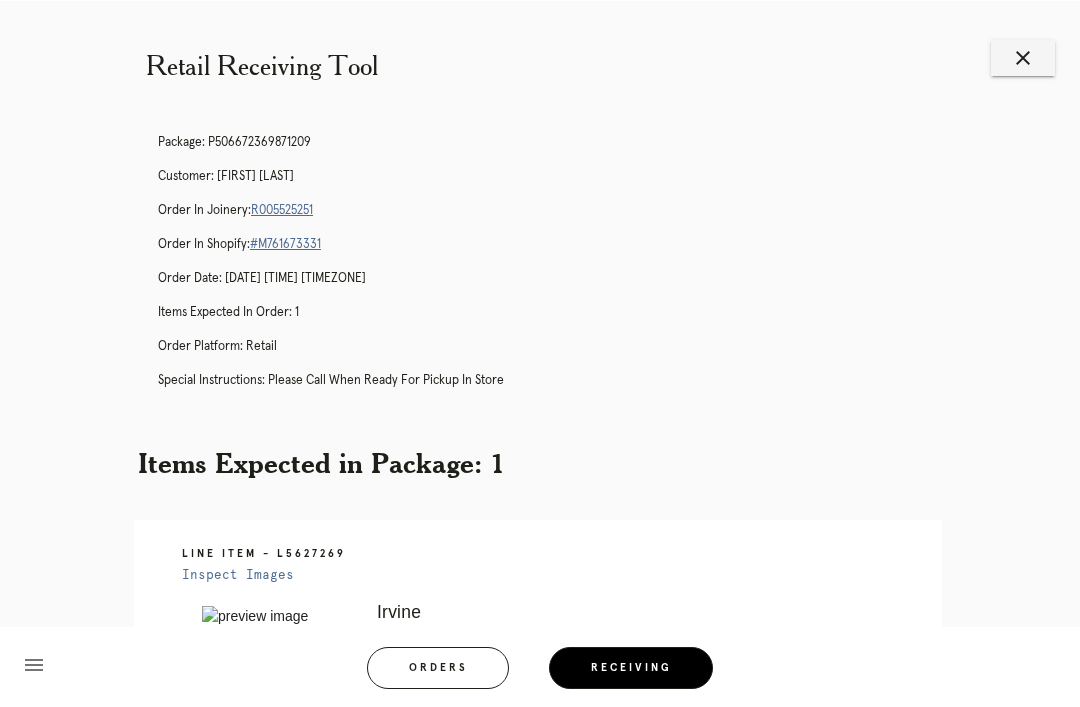 click on "close" at bounding box center (1023, 57) 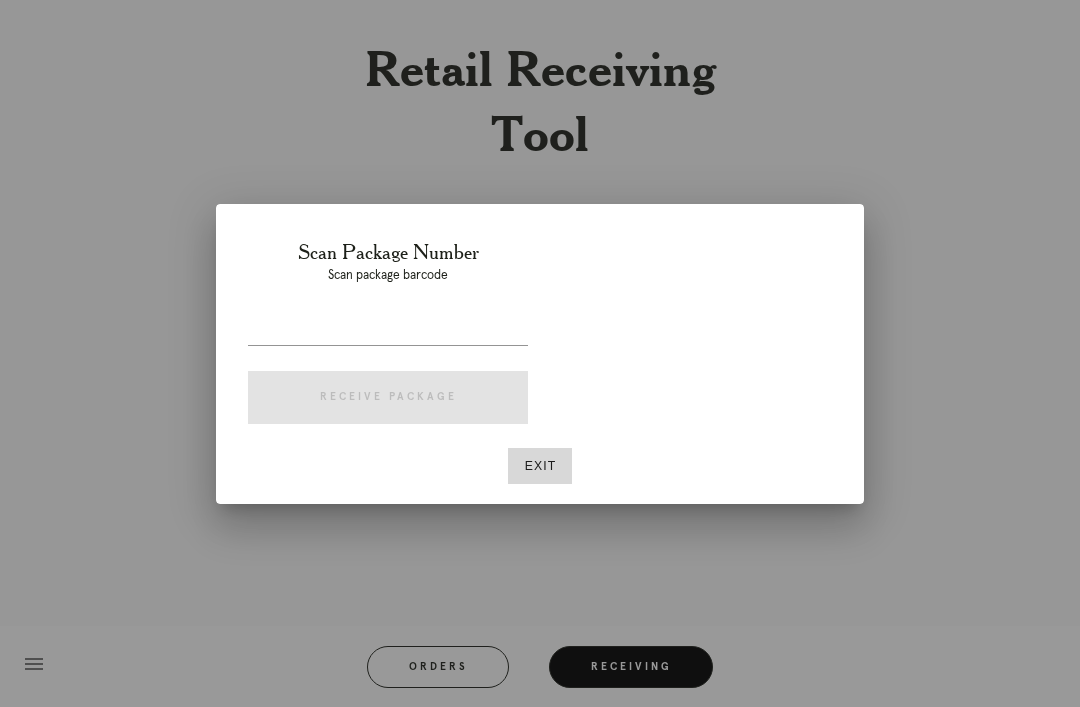 scroll, scrollTop: 0, scrollLeft: 0, axis: both 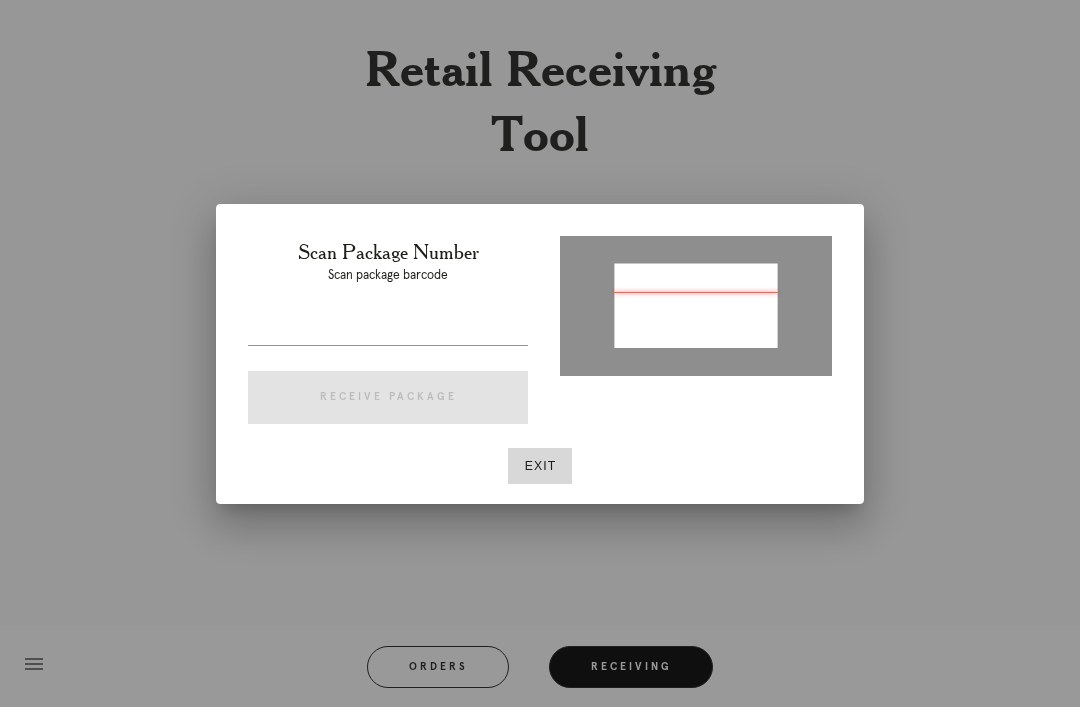 type on "P253084914932838" 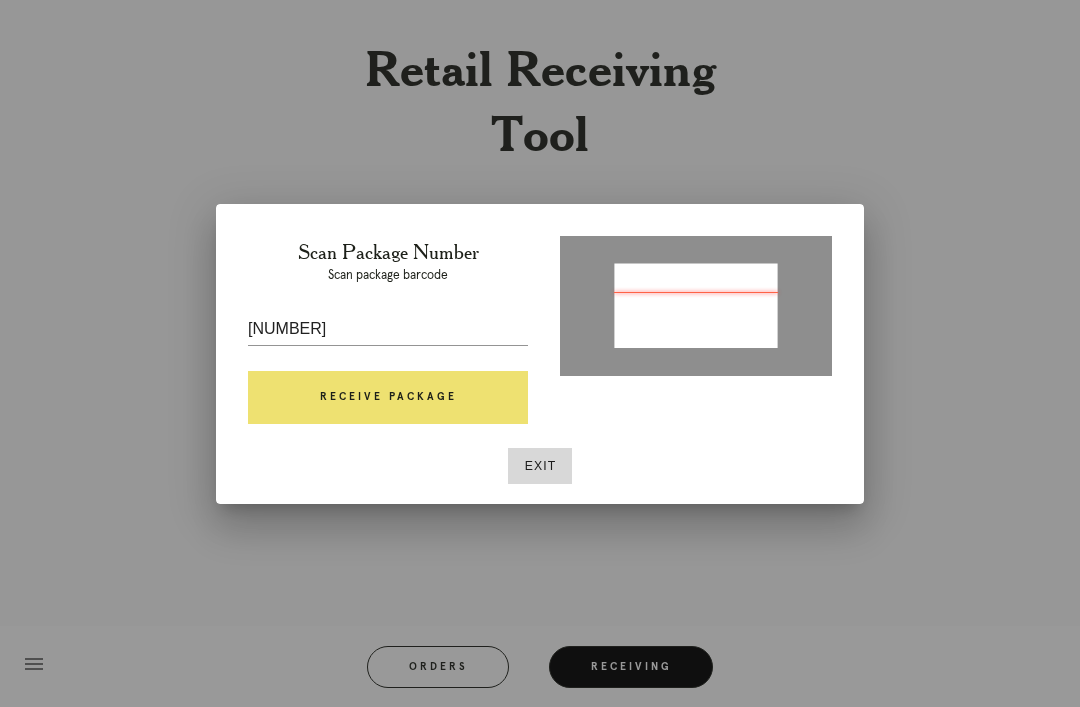 click on "Receive Package" at bounding box center [388, 398] 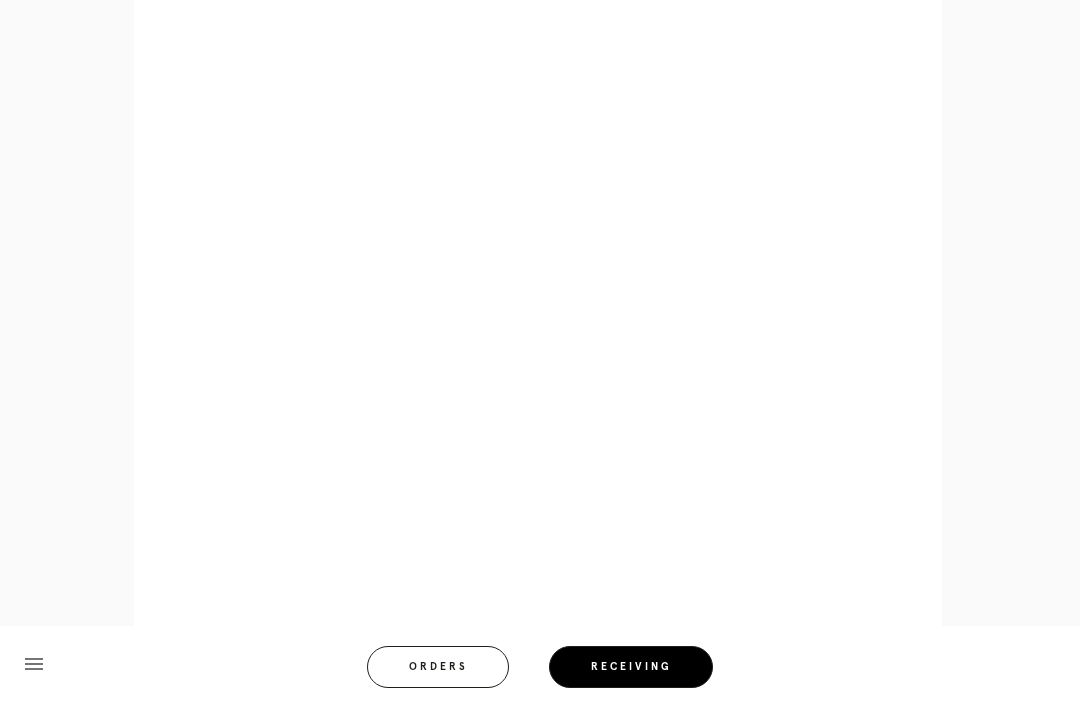 scroll, scrollTop: 858, scrollLeft: 0, axis: vertical 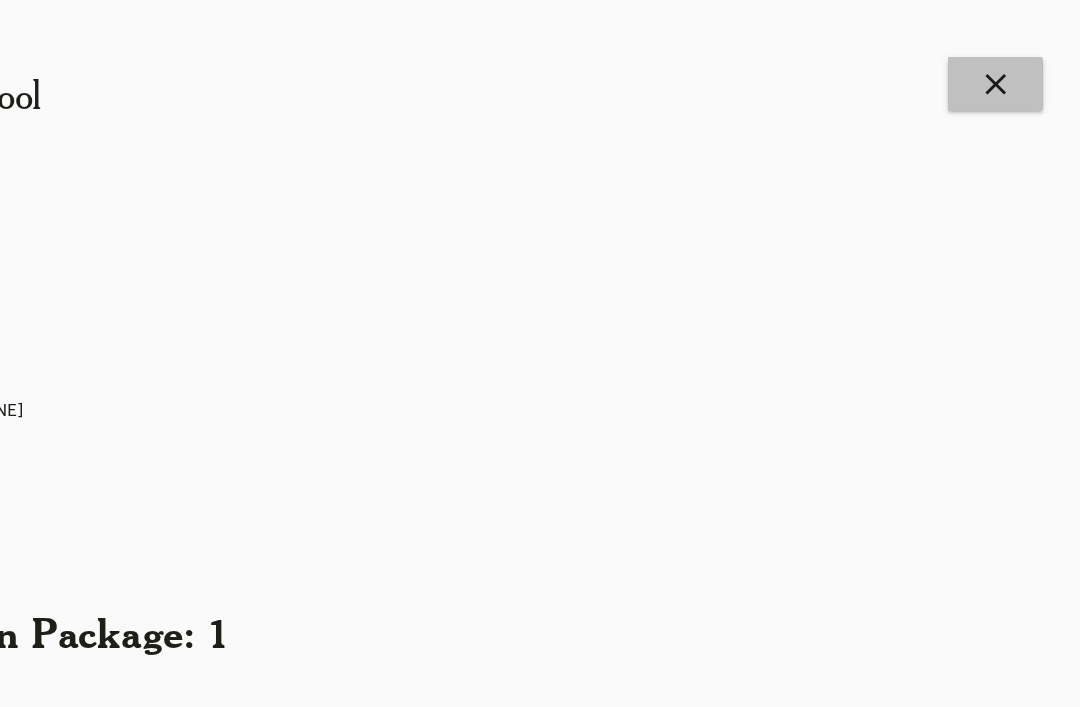 click on "close" at bounding box center [1023, 57] 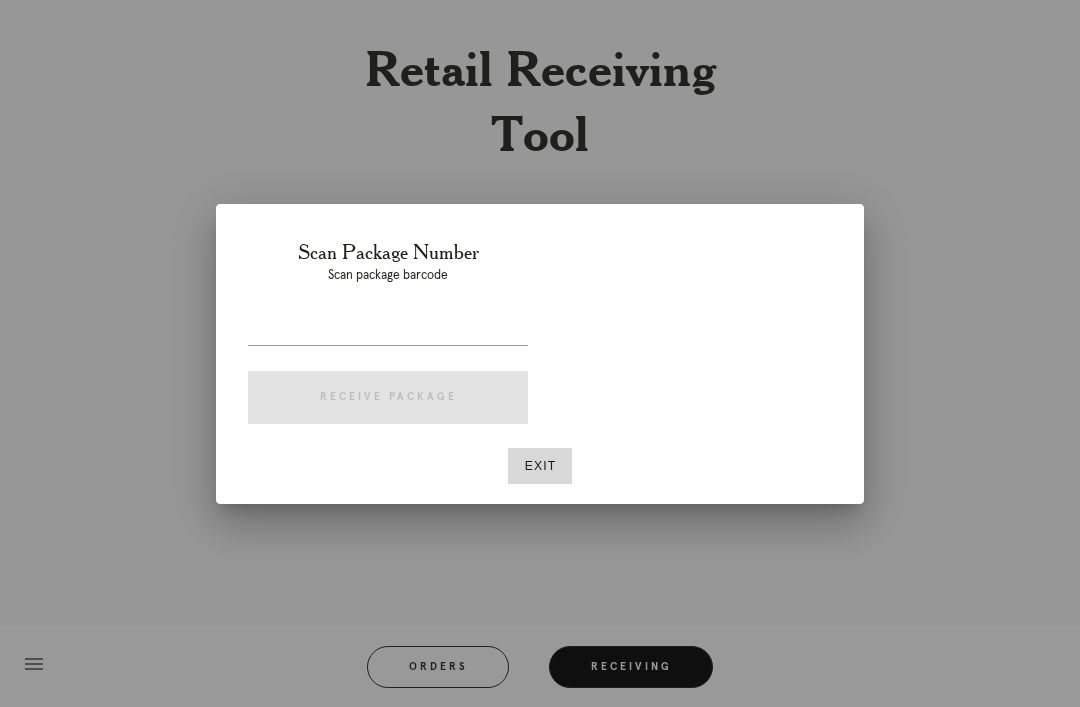 scroll, scrollTop: 0, scrollLeft: 350, axis: horizontal 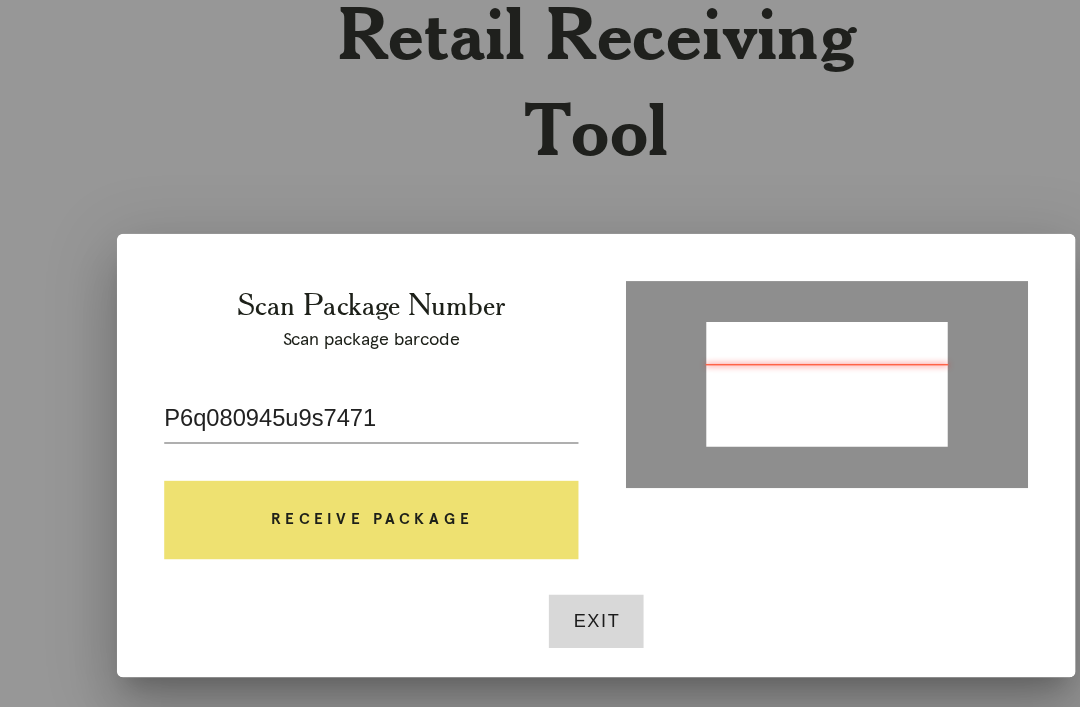 type on "P630809452917471" 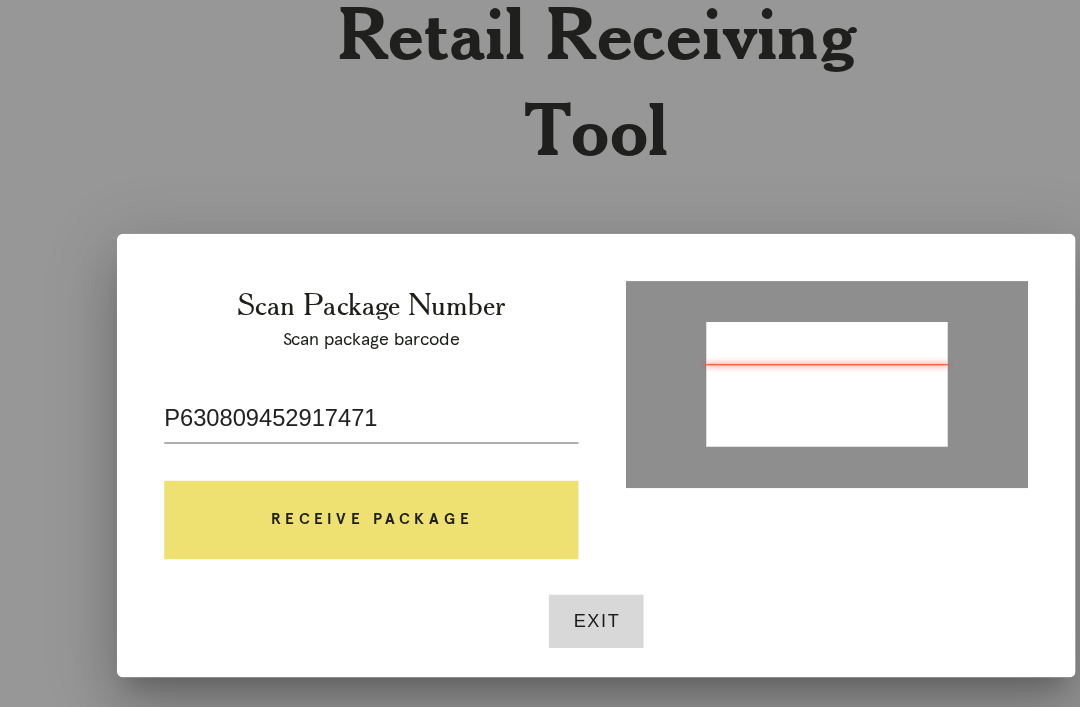 click on "Receive Package" at bounding box center (388, 398) 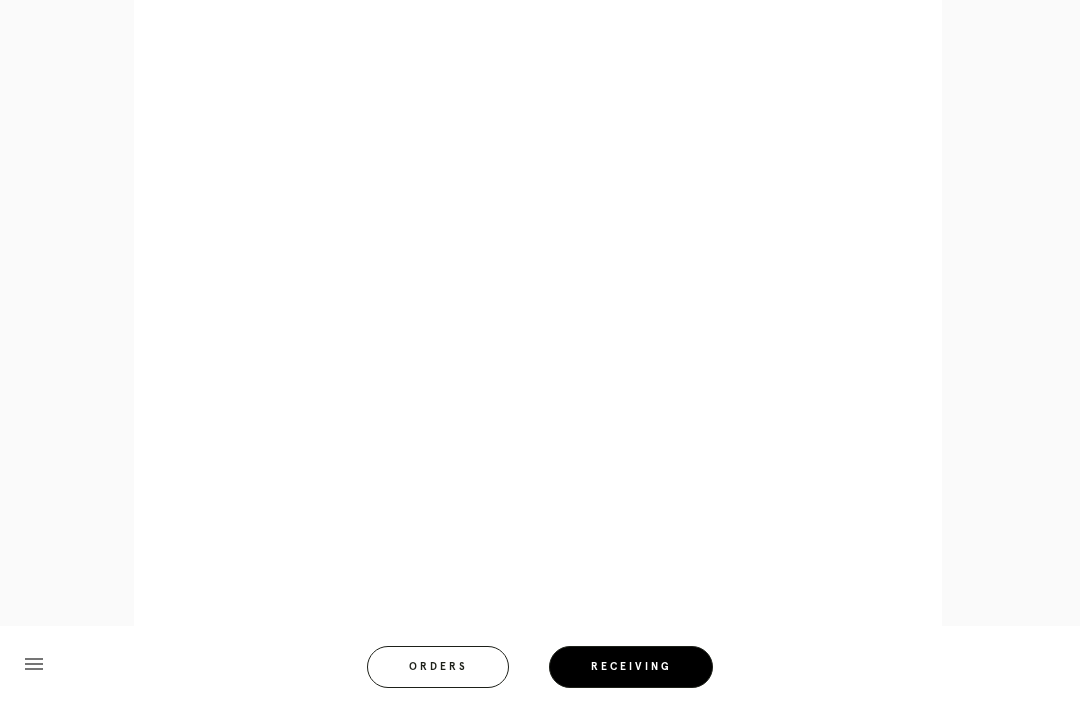 scroll, scrollTop: 841, scrollLeft: 0, axis: vertical 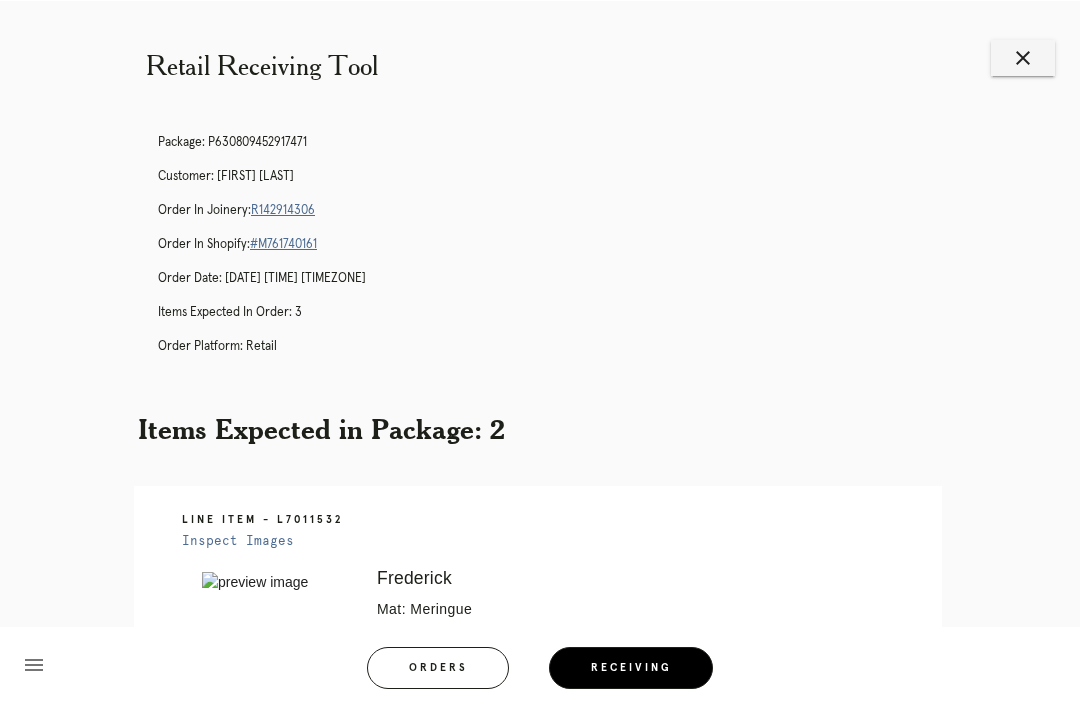 click on "close" at bounding box center (1023, 57) 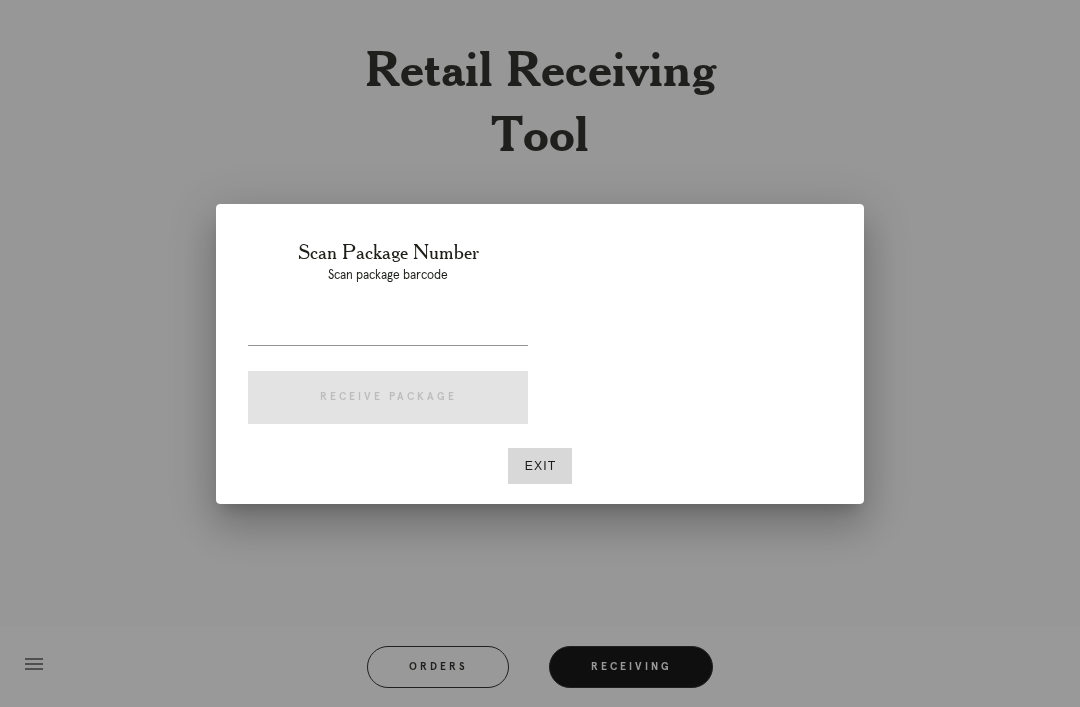 scroll, scrollTop: 0, scrollLeft: 0, axis: both 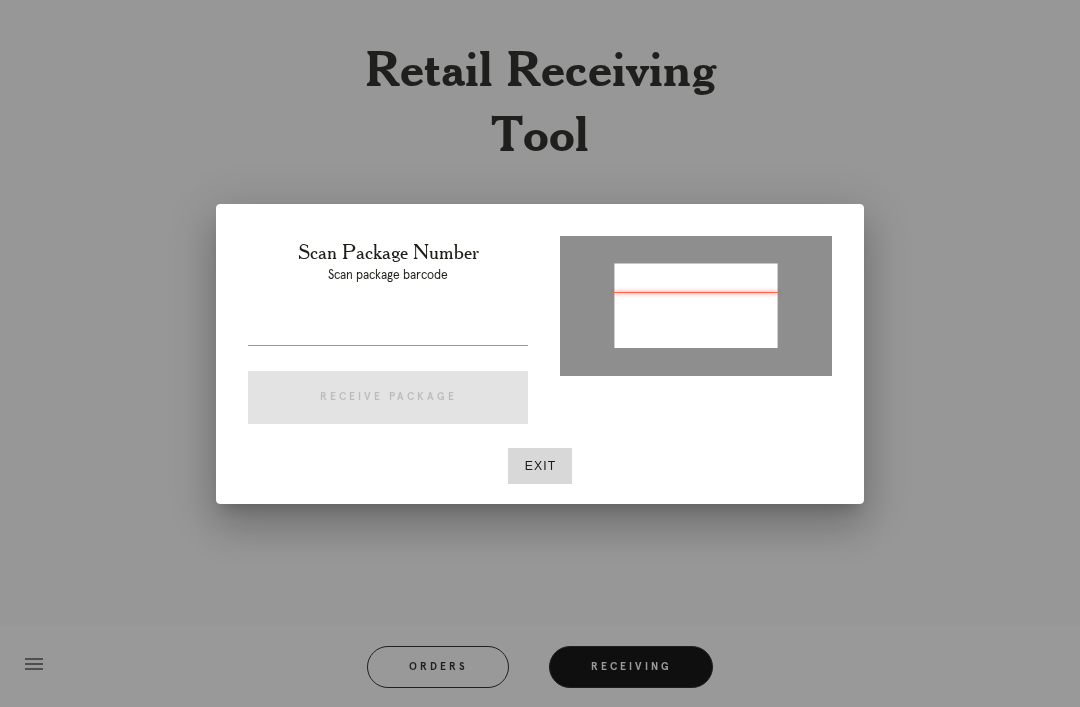 type on "P650783586627485" 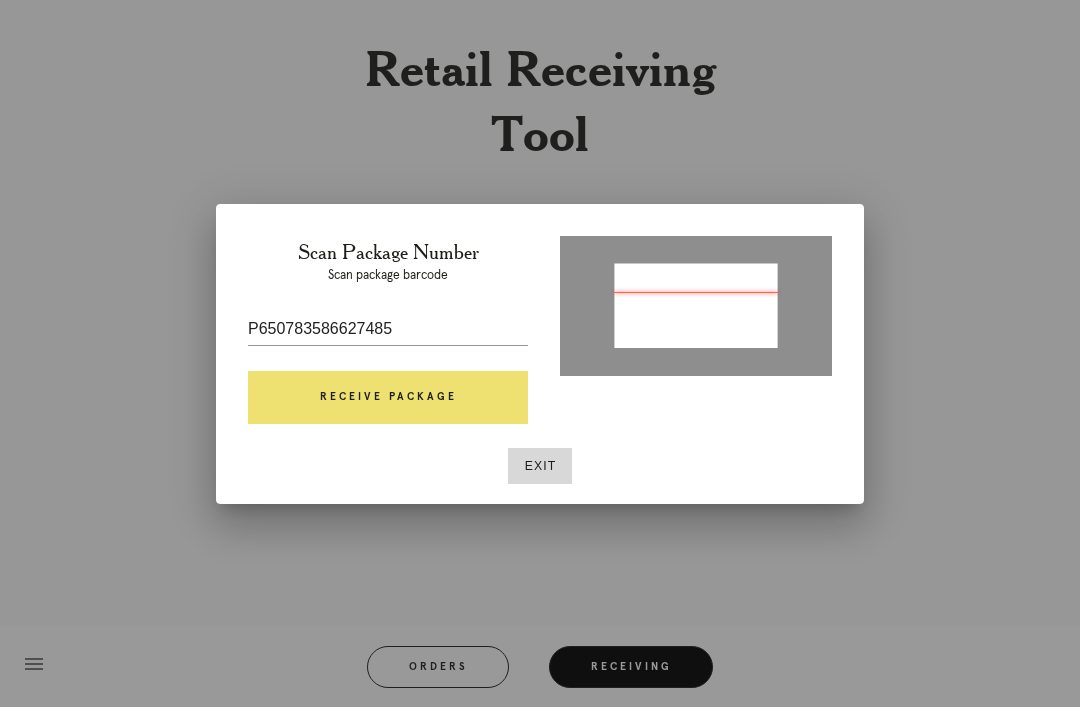click on "Receive Package" at bounding box center [388, 398] 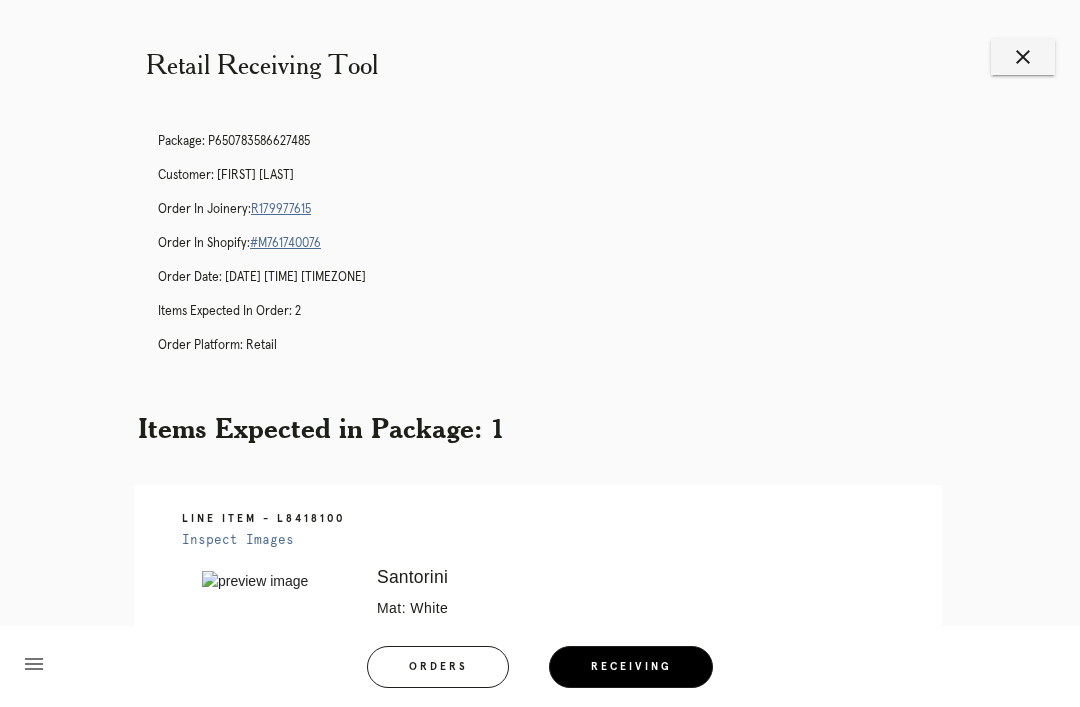 click on "R179977615" at bounding box center (281, 209) 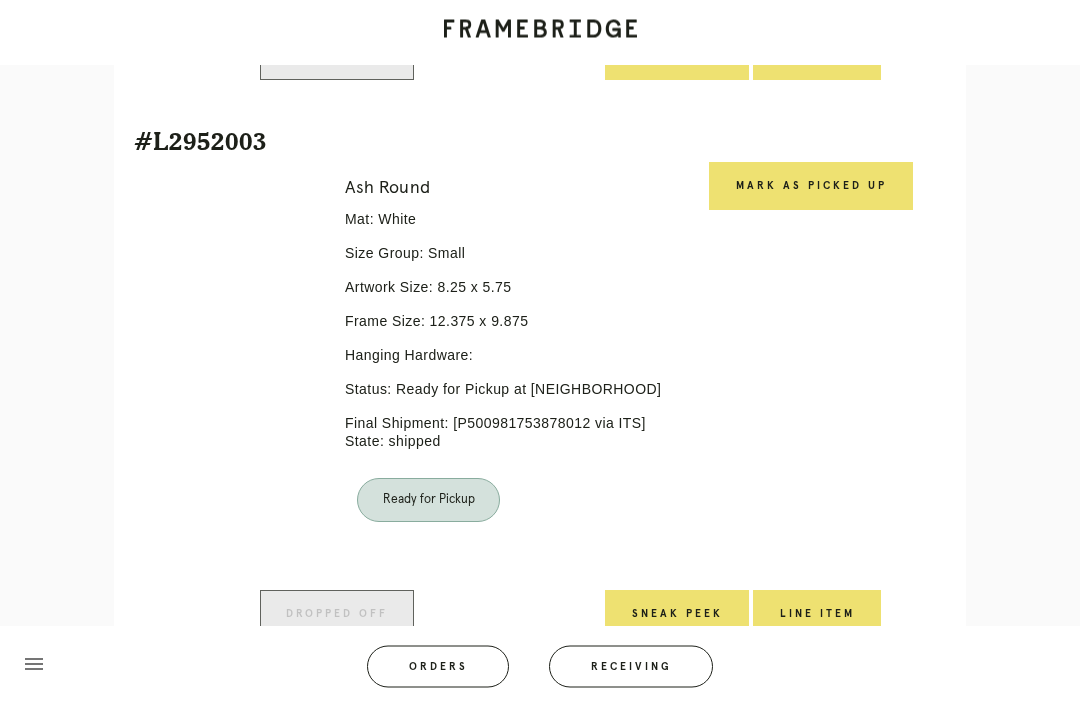 scroll, scrollTop: 1006, scrollLeft: 0, axis: vertical 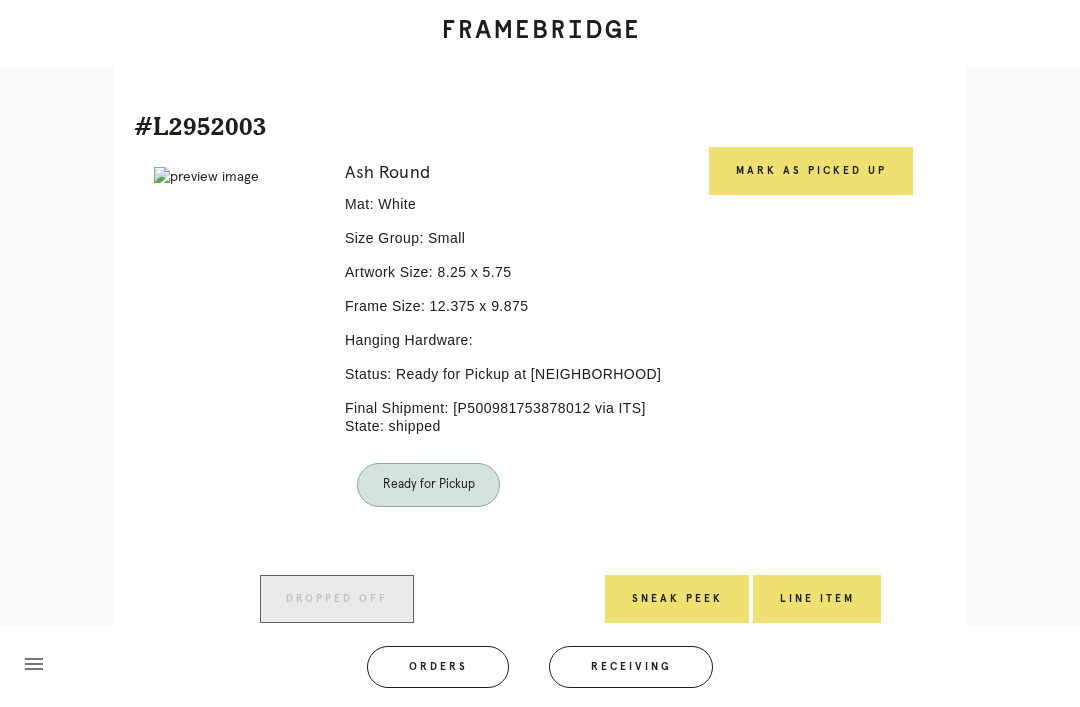 click on "Mark as Picked Up" at bounding box center [811, 171] 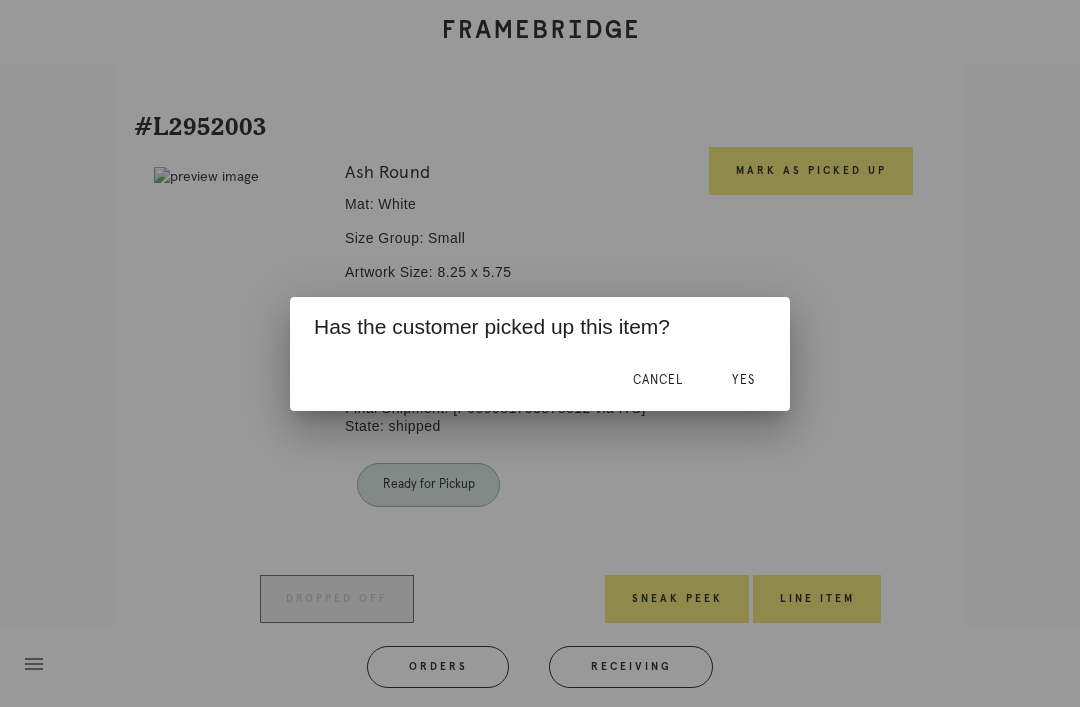 click on "Yes" at bounding box center [743, 380] 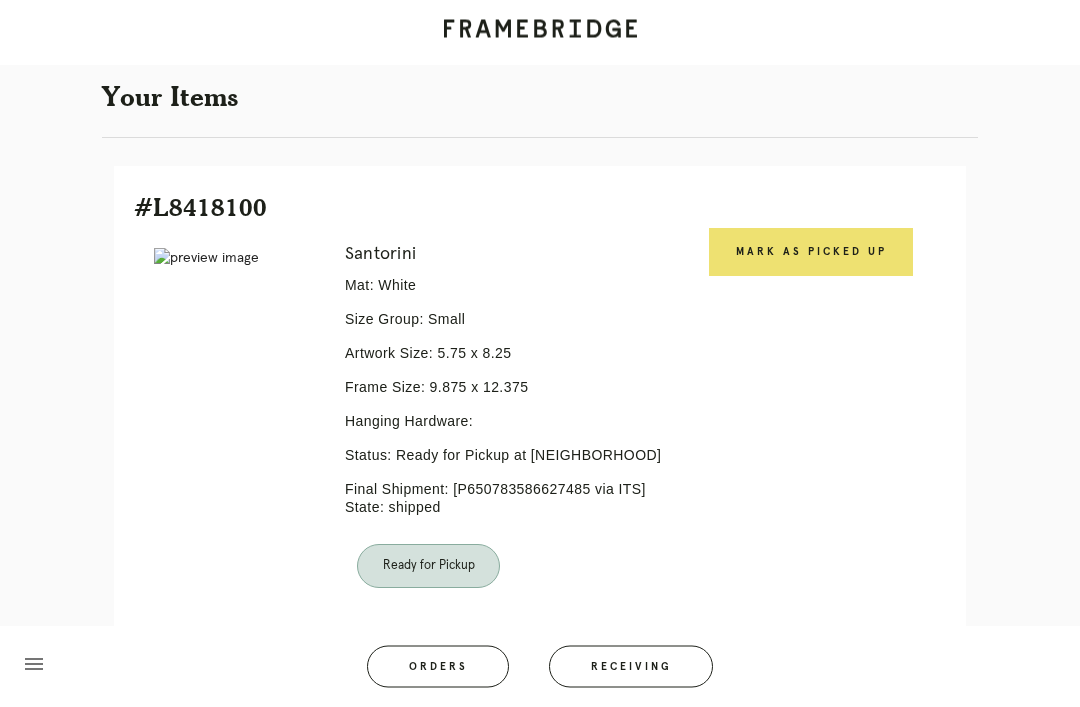 scroll, scrollTop: 369, scrollLeft: 0, axis: vertical 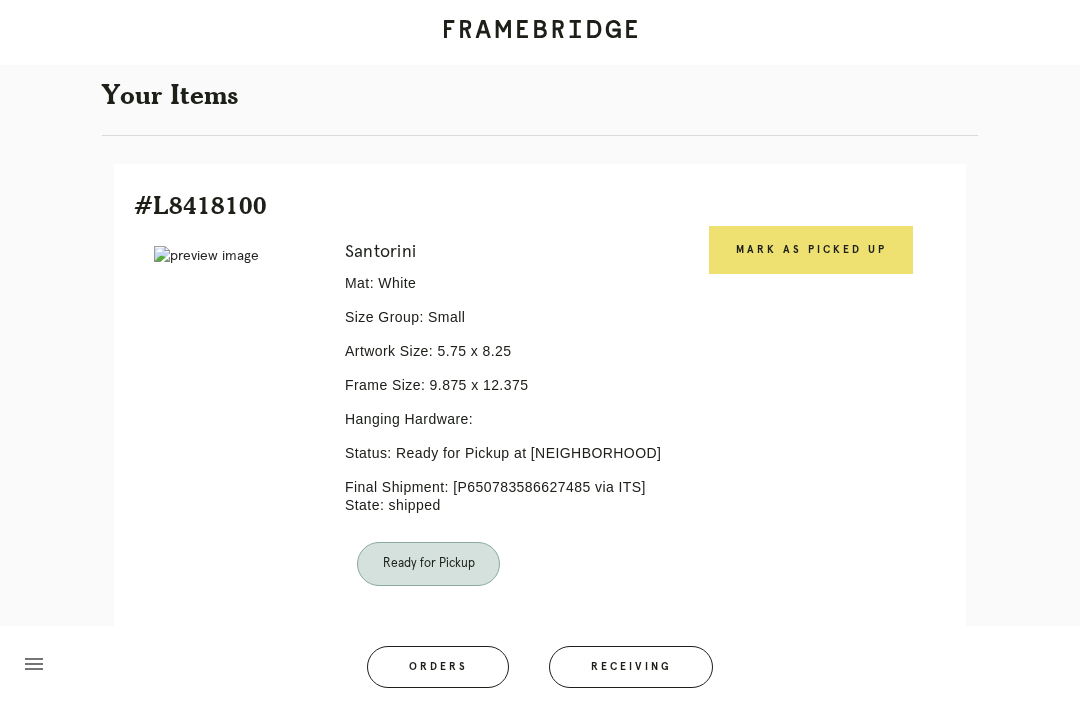 click on "Mark as Picked Up" at bounding box center [811, 250] 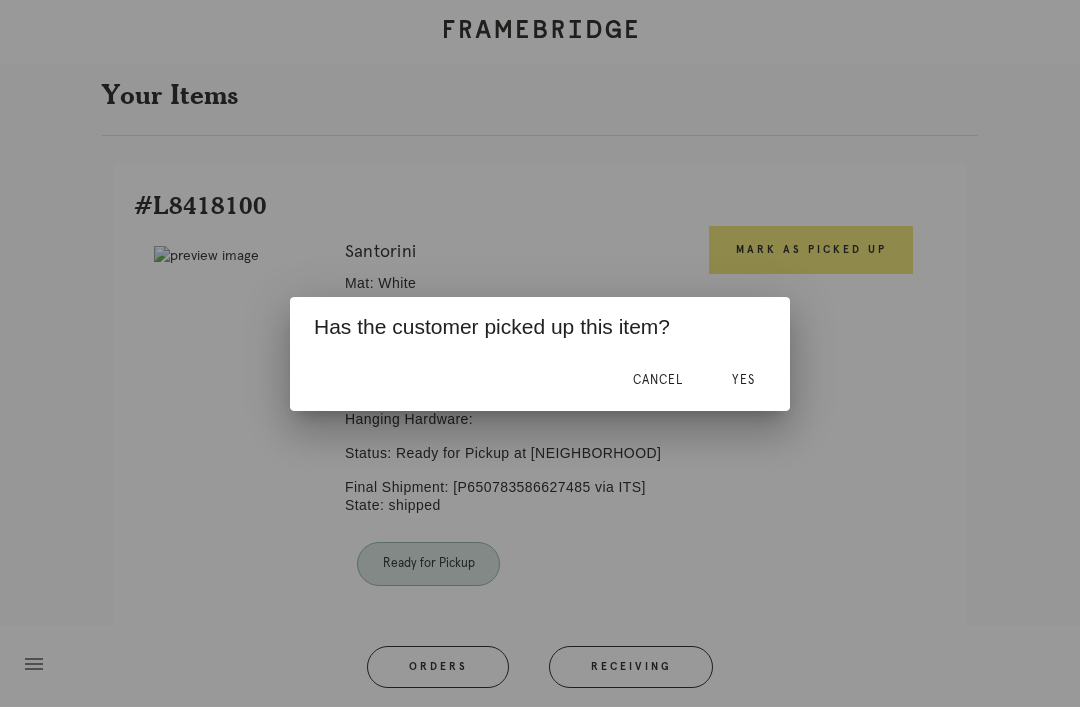 click on "Yes" at bounding box center (743, 381) 